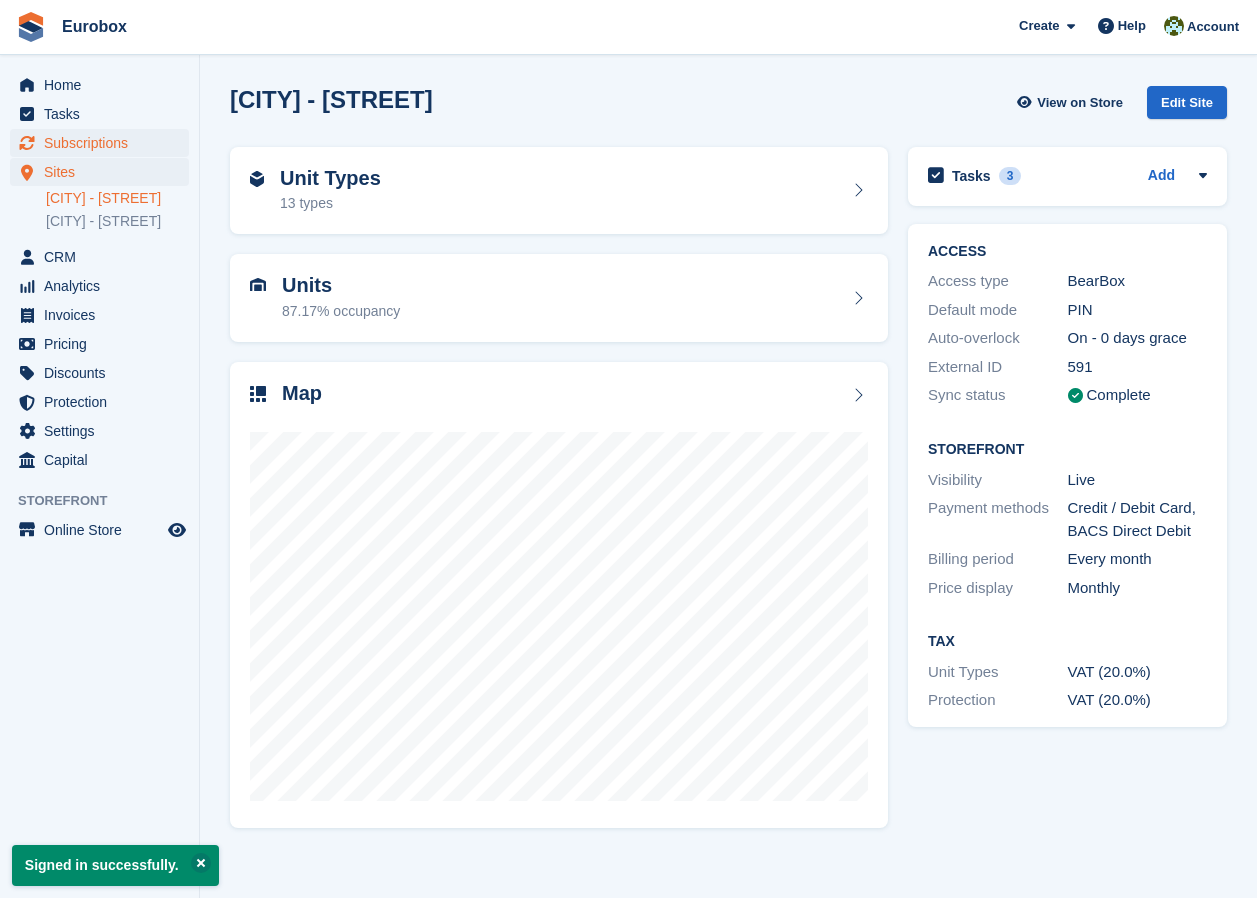scroll, scrollTop: 0, scrollLeft: 0, axis: both 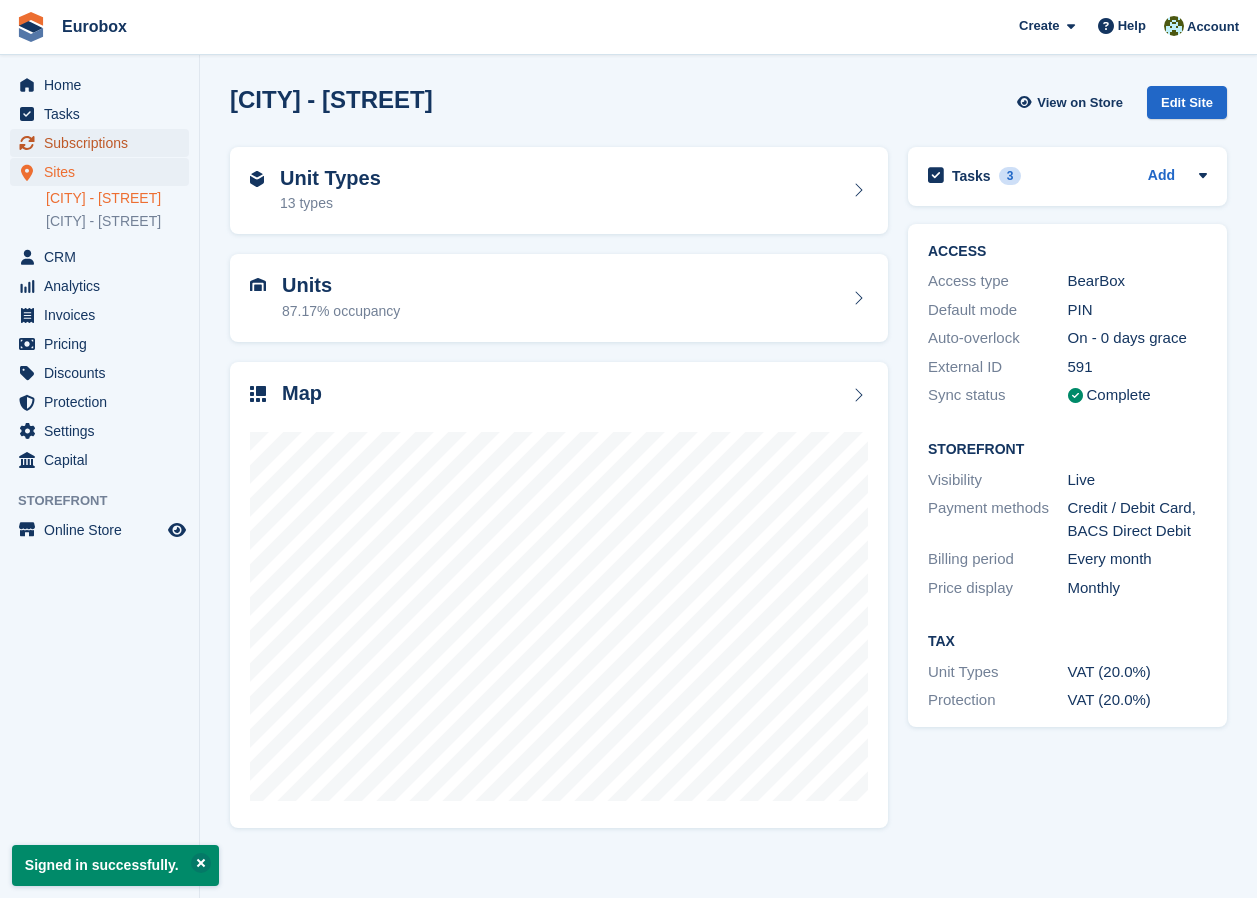 click on "Subscriptions" at bounding box center [104, 143] 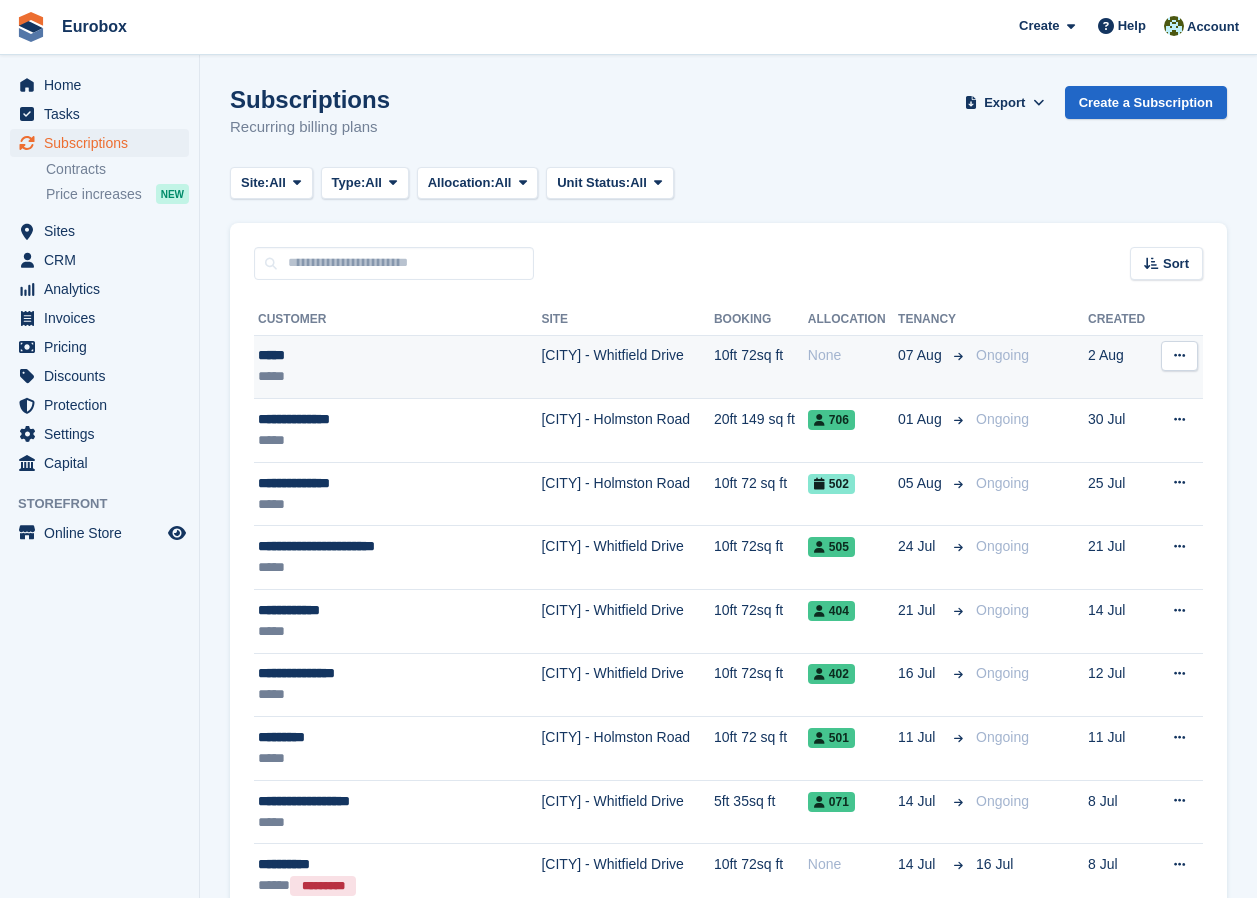 scroll, scrollTop: 0, scrollLeft: 0, axis: both 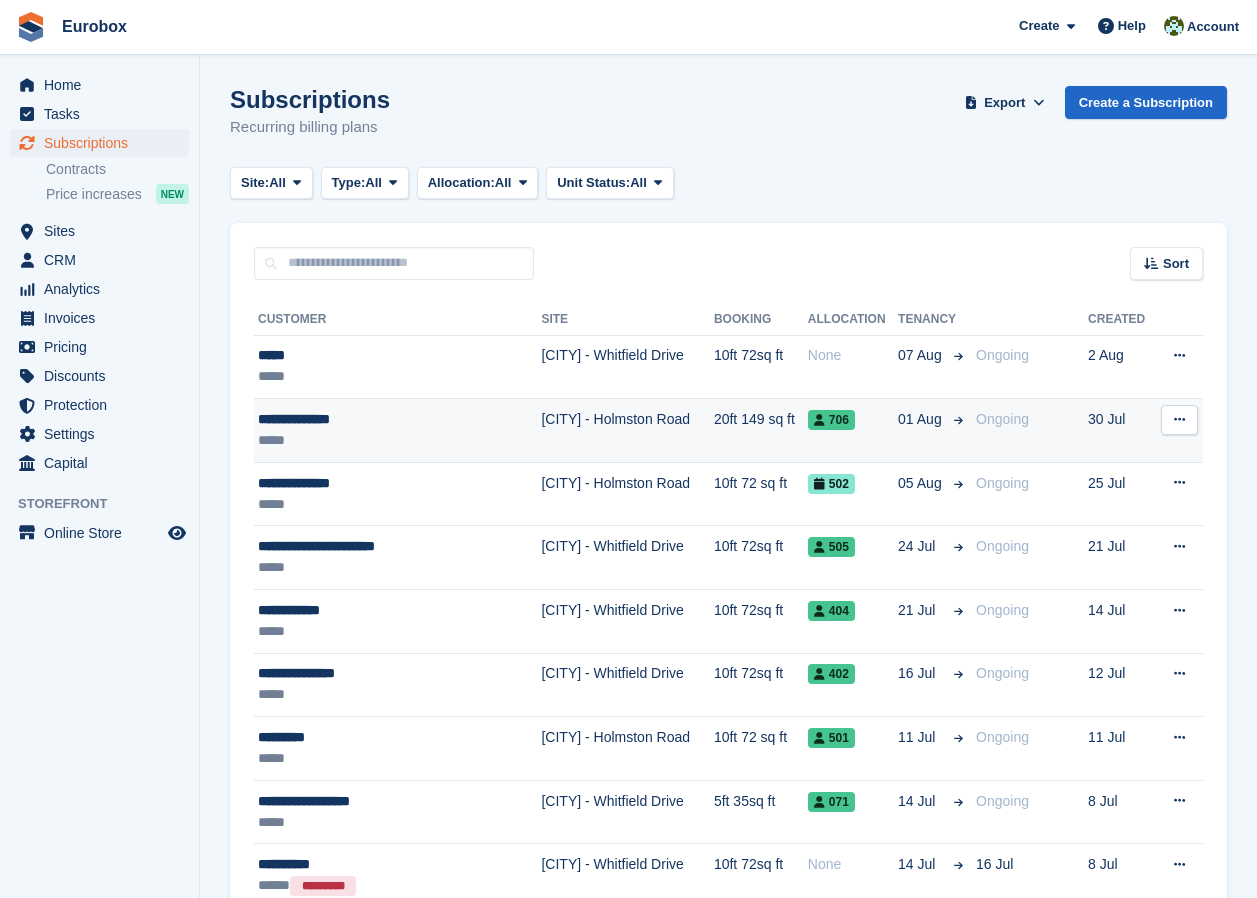 click on "[CITY] - [STREET]" at bounding box center [627, 431] 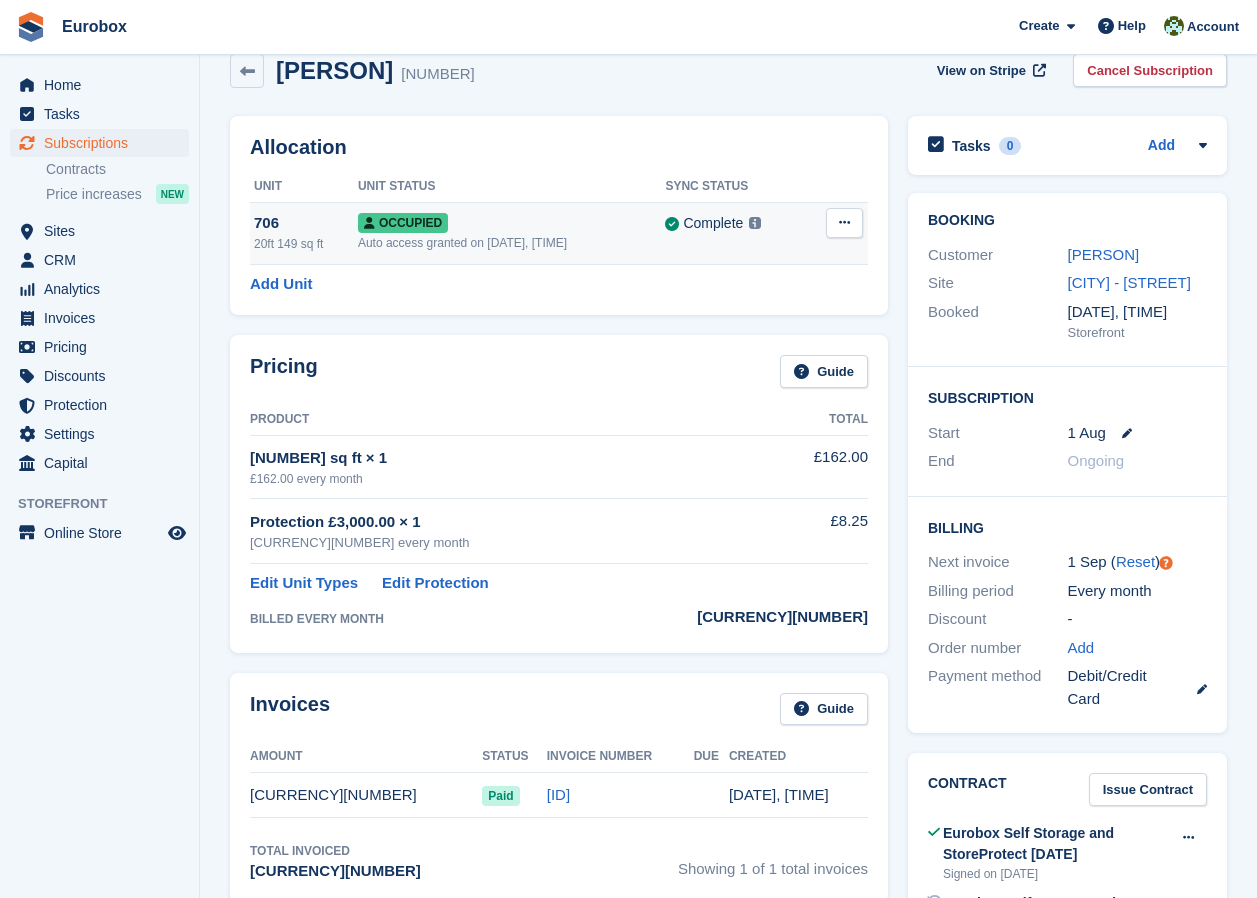 scroll, scrollTop: 0, scrollLeft: 0, axis: both 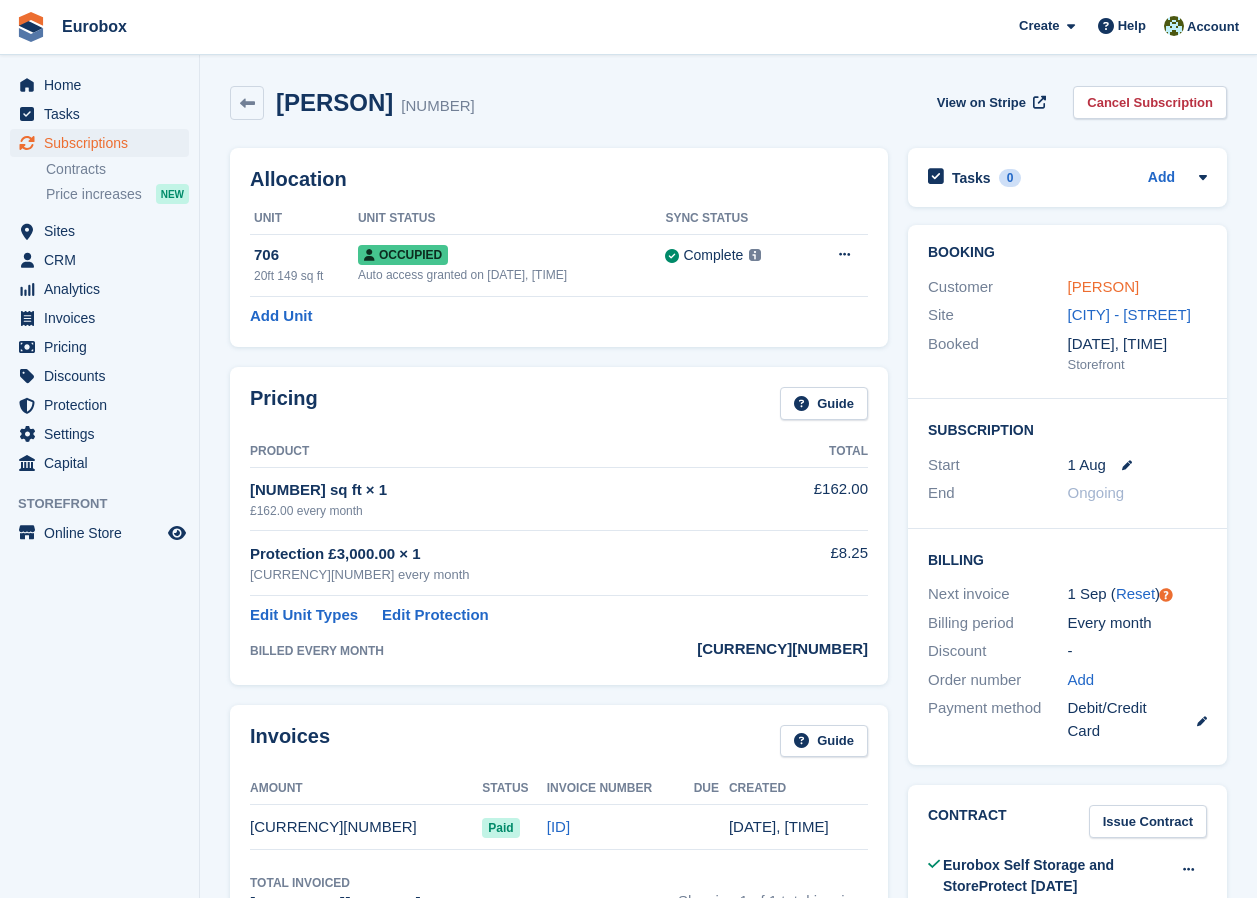 click on "[PERSON]" at bounding box center (1104, 286) 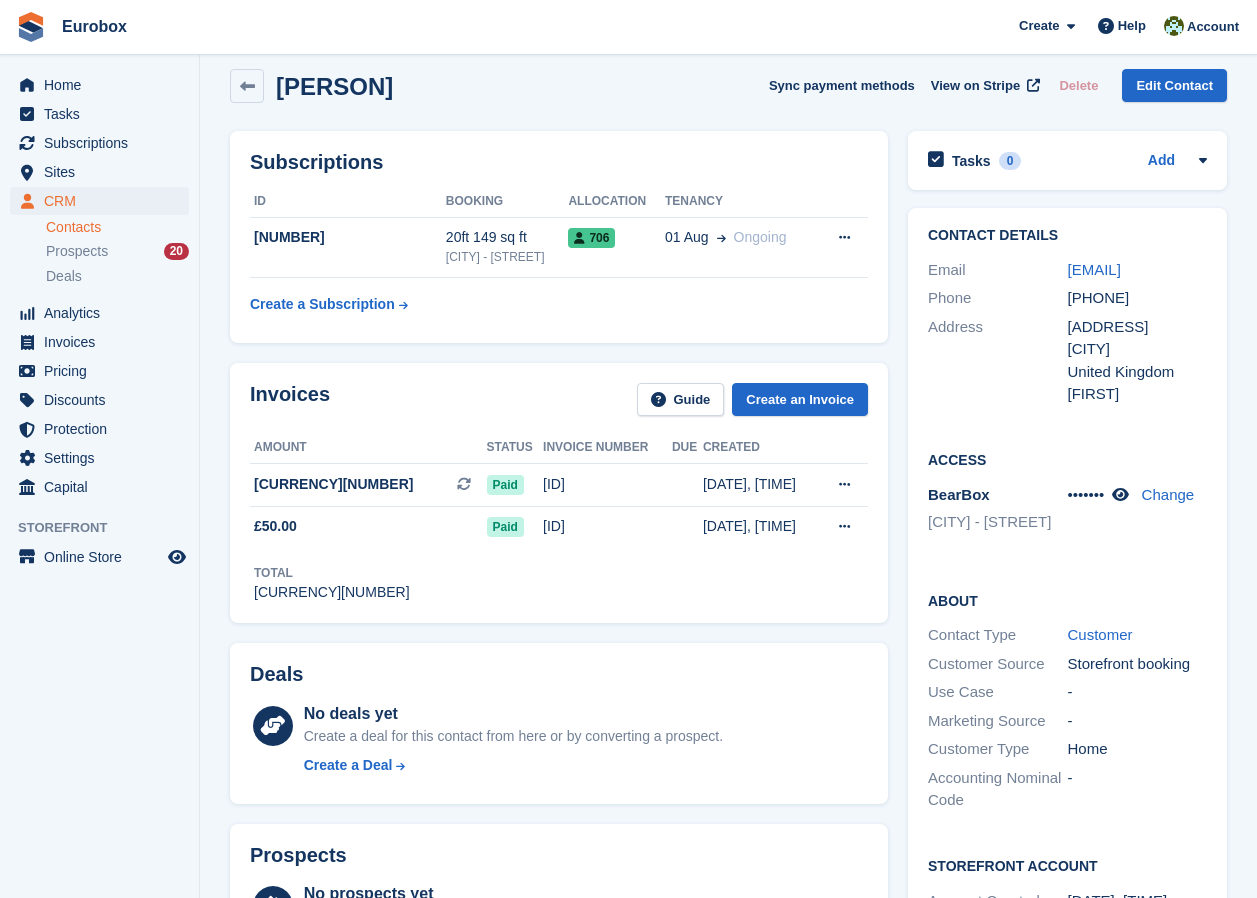 scroll, scrollTop: 0, scrollLeft: 0, axis: both 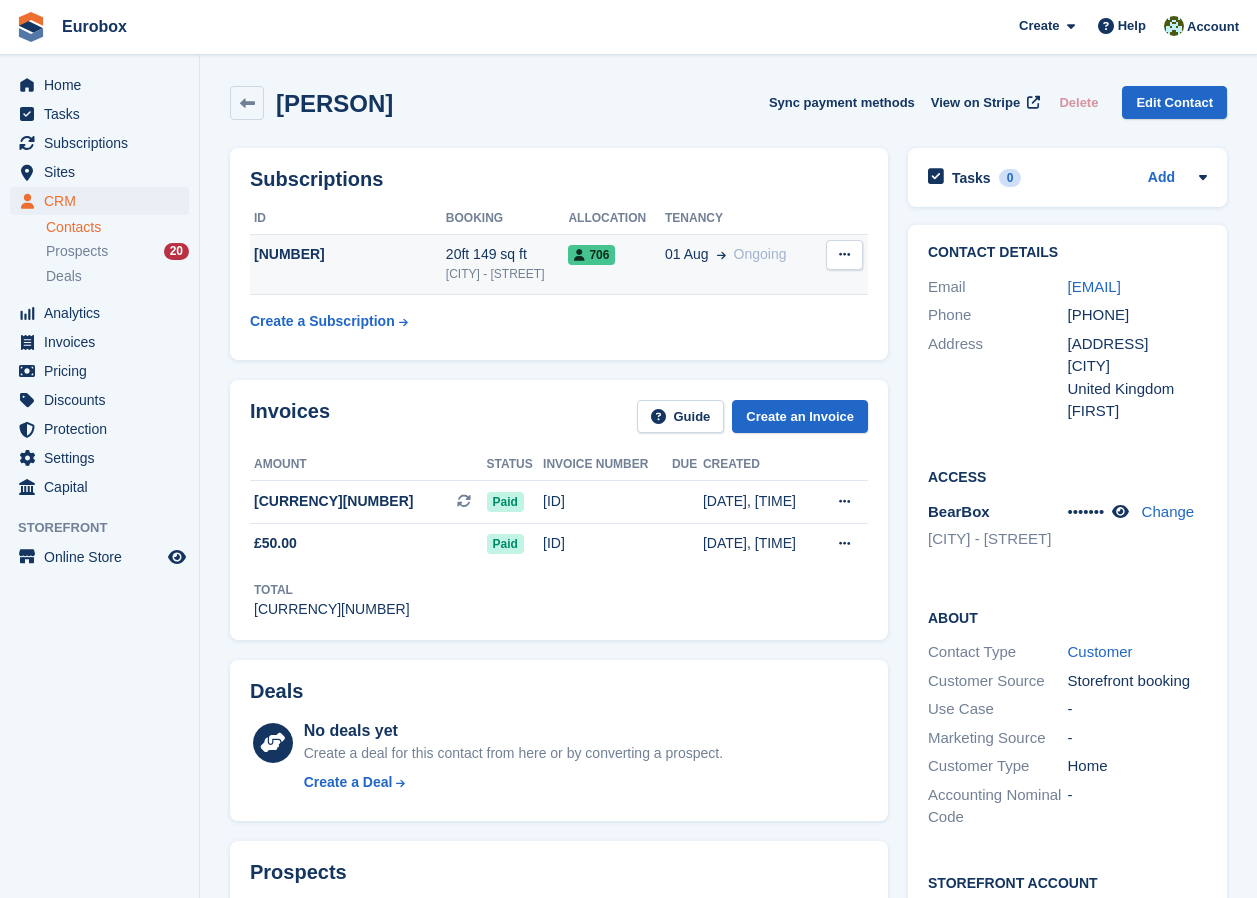 click on "20ft 149 sq ft" at bounding box center (507, 254) 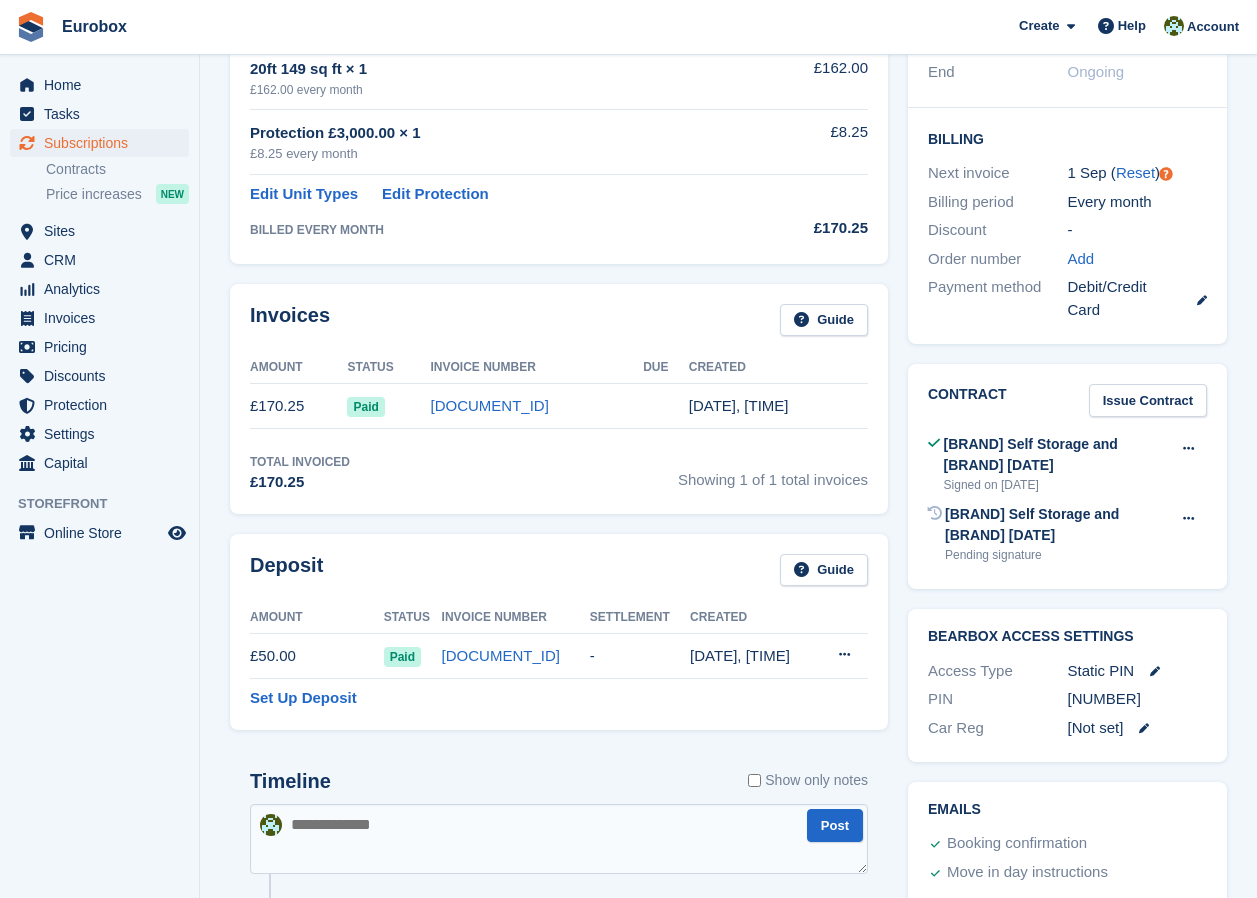 scroll, scrollTop: 0, scrollLeft: 0, axis: both 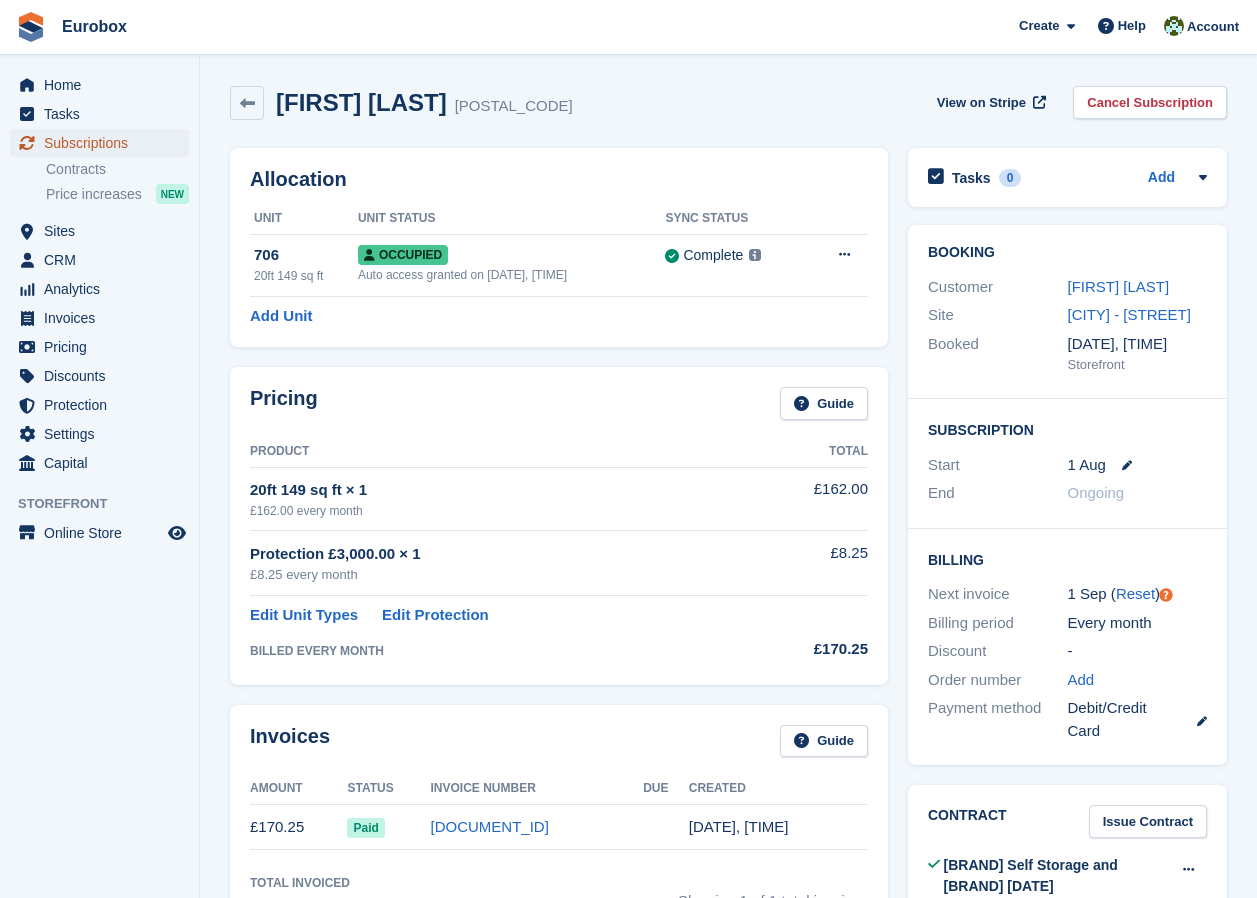 click on "Subscriptions" at bounding box center [104, 143] 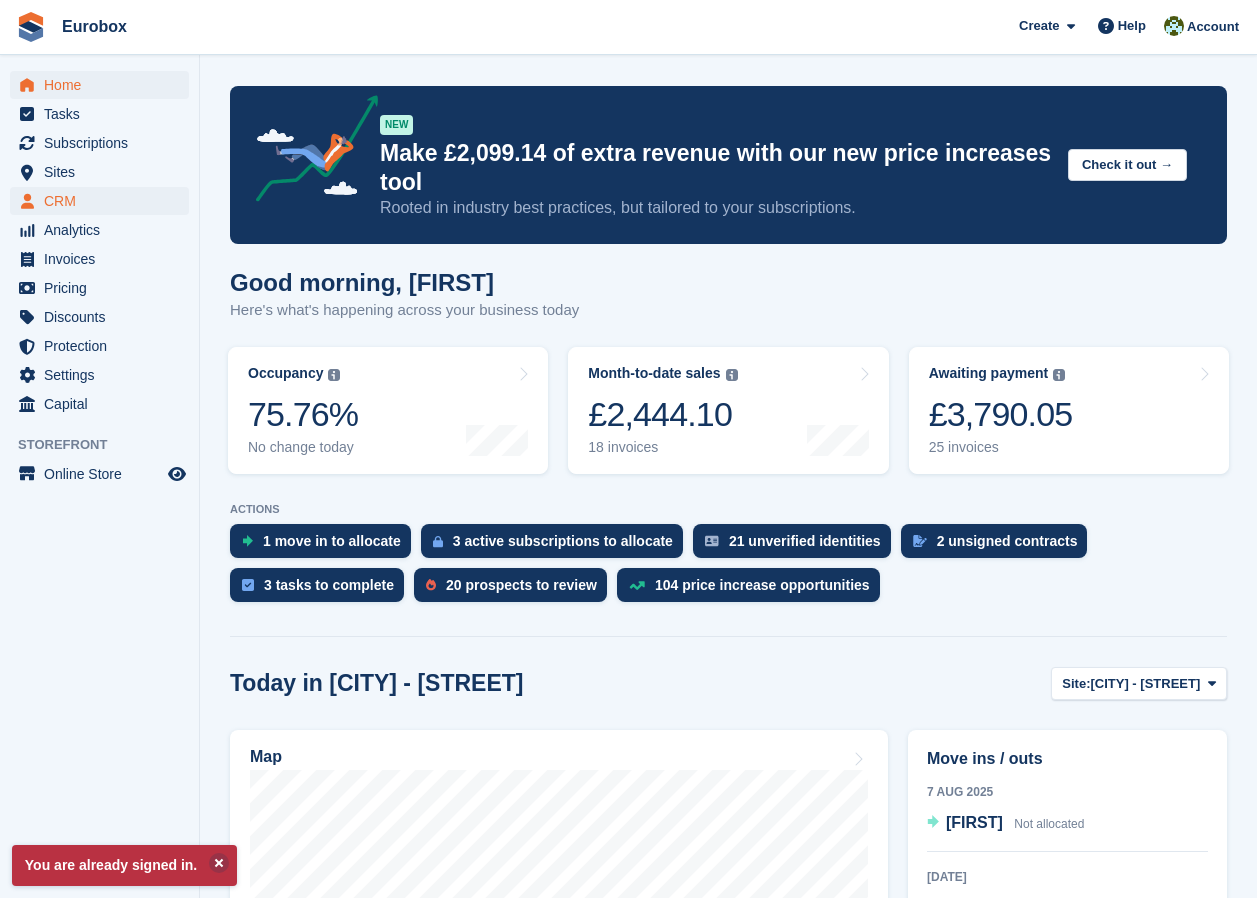 scroll, scrollTop: 0, scrollLeft: 0, axis: both 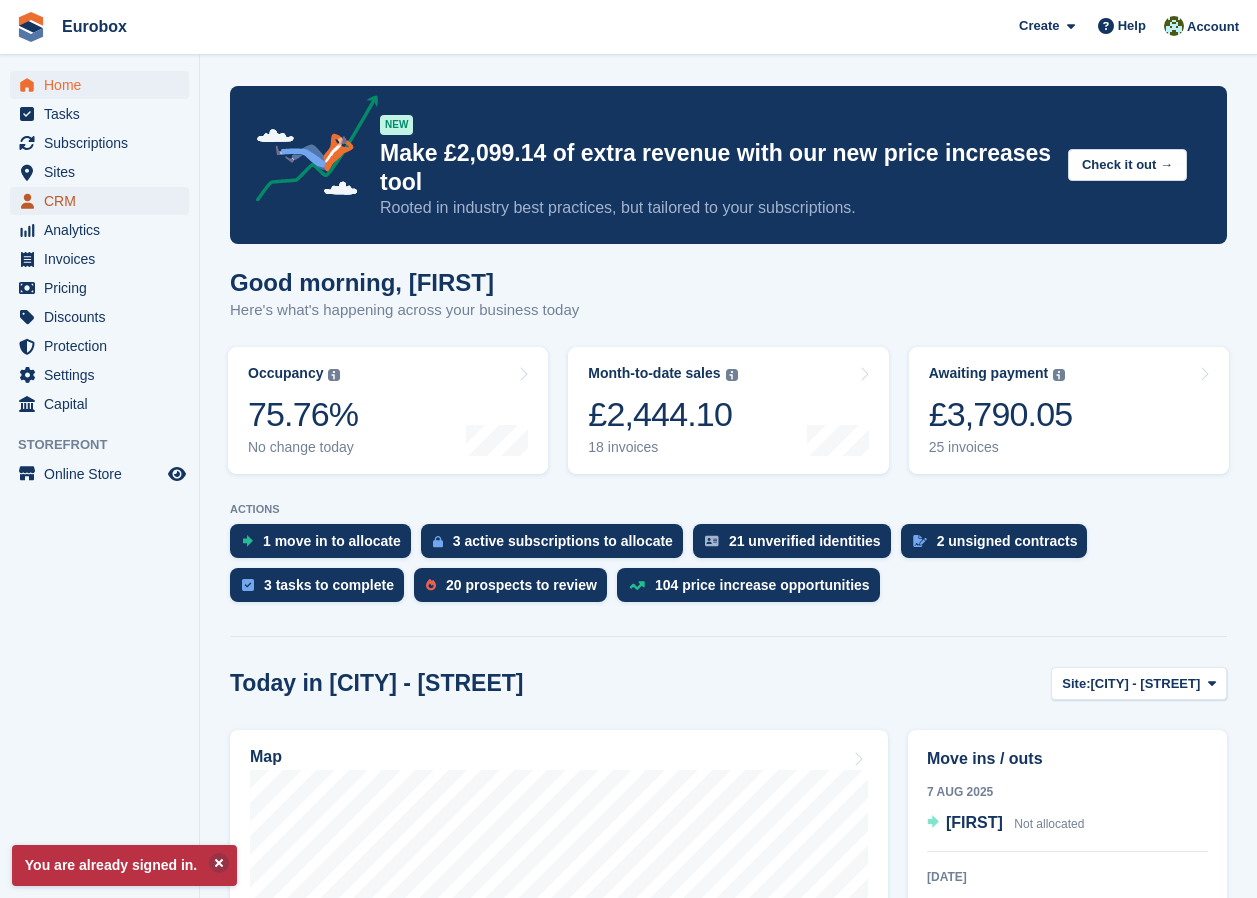 click on "CRM" at bounding box center [104, 201] 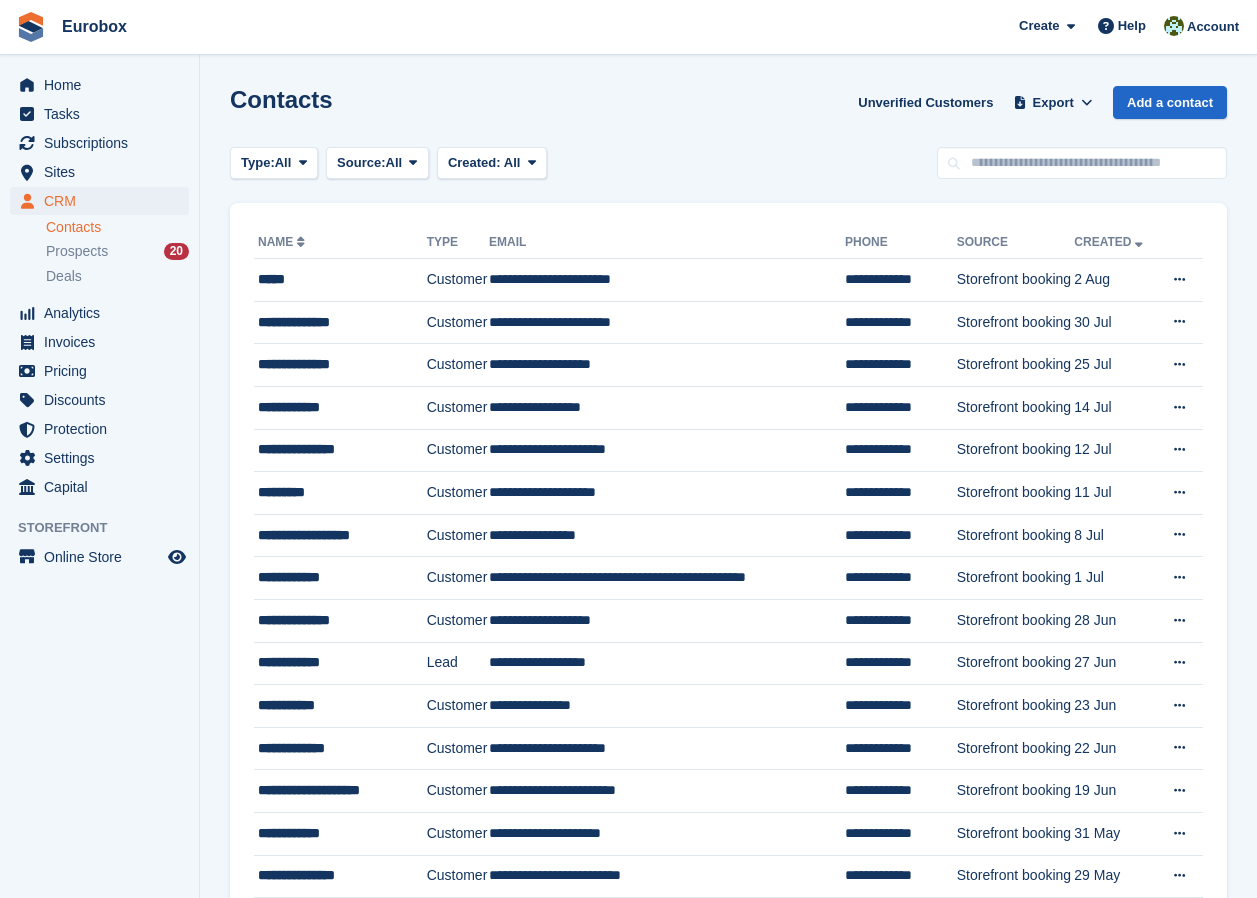 scroll, scrollTop: 0, scrollLeft: 0, axis: both 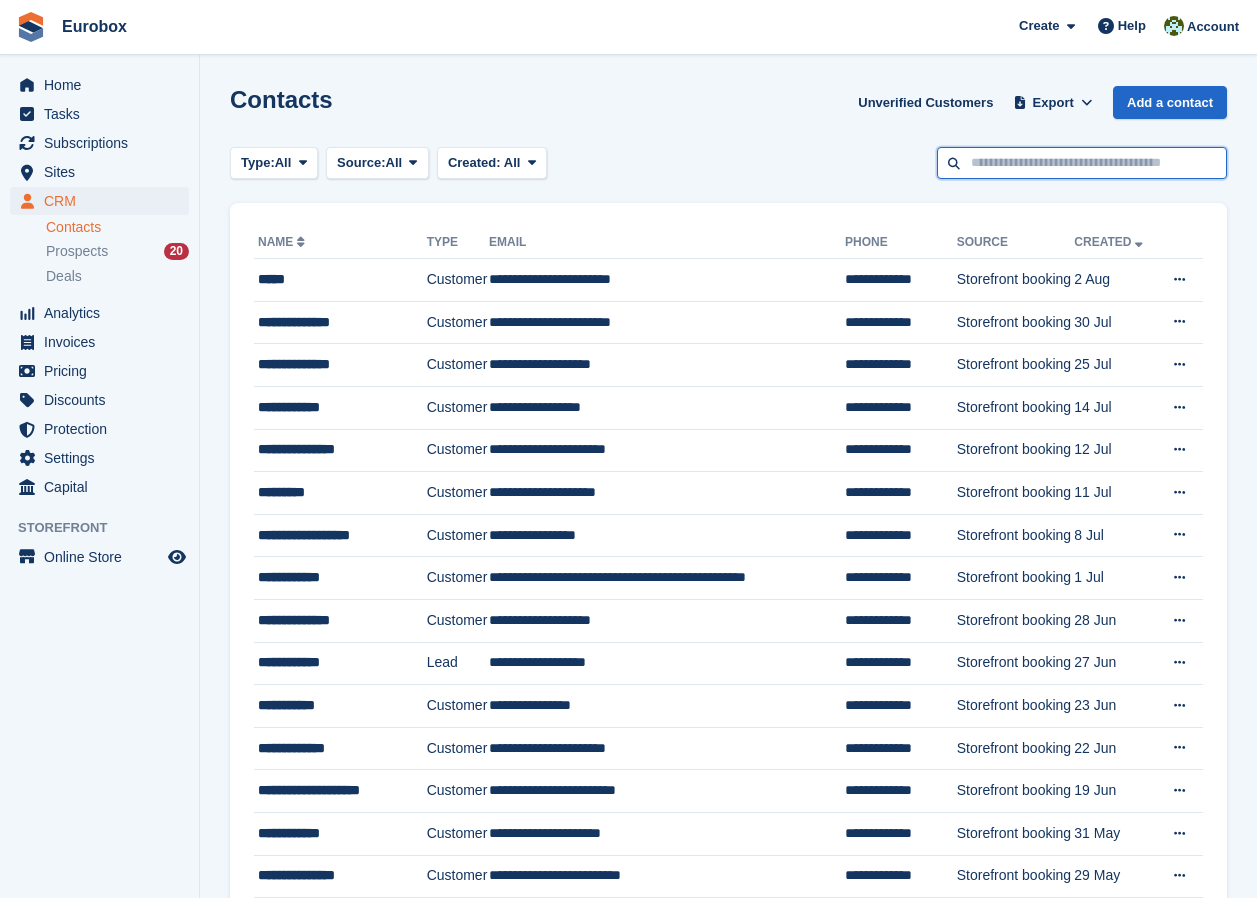 click at bounding box center [1082, 163] 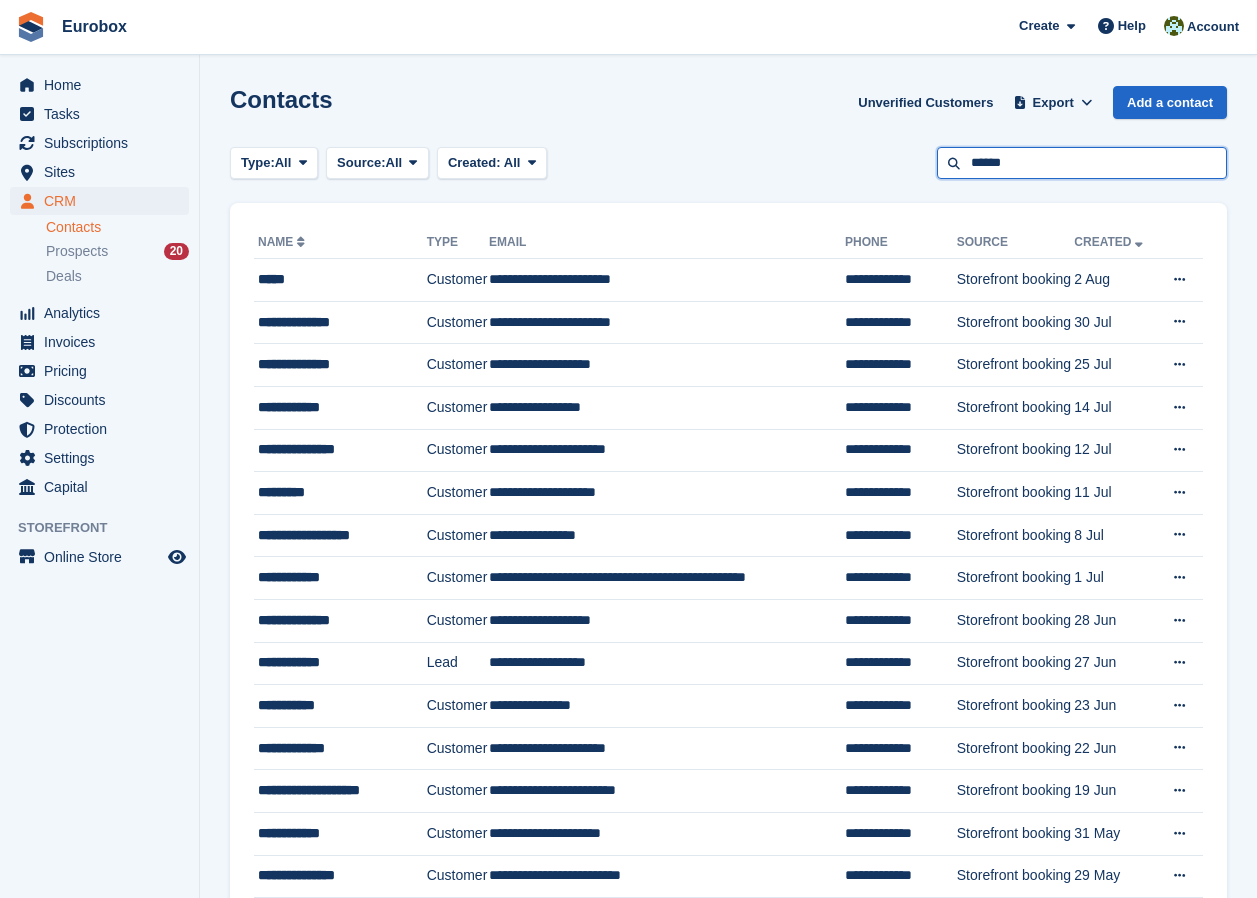 type on "******" 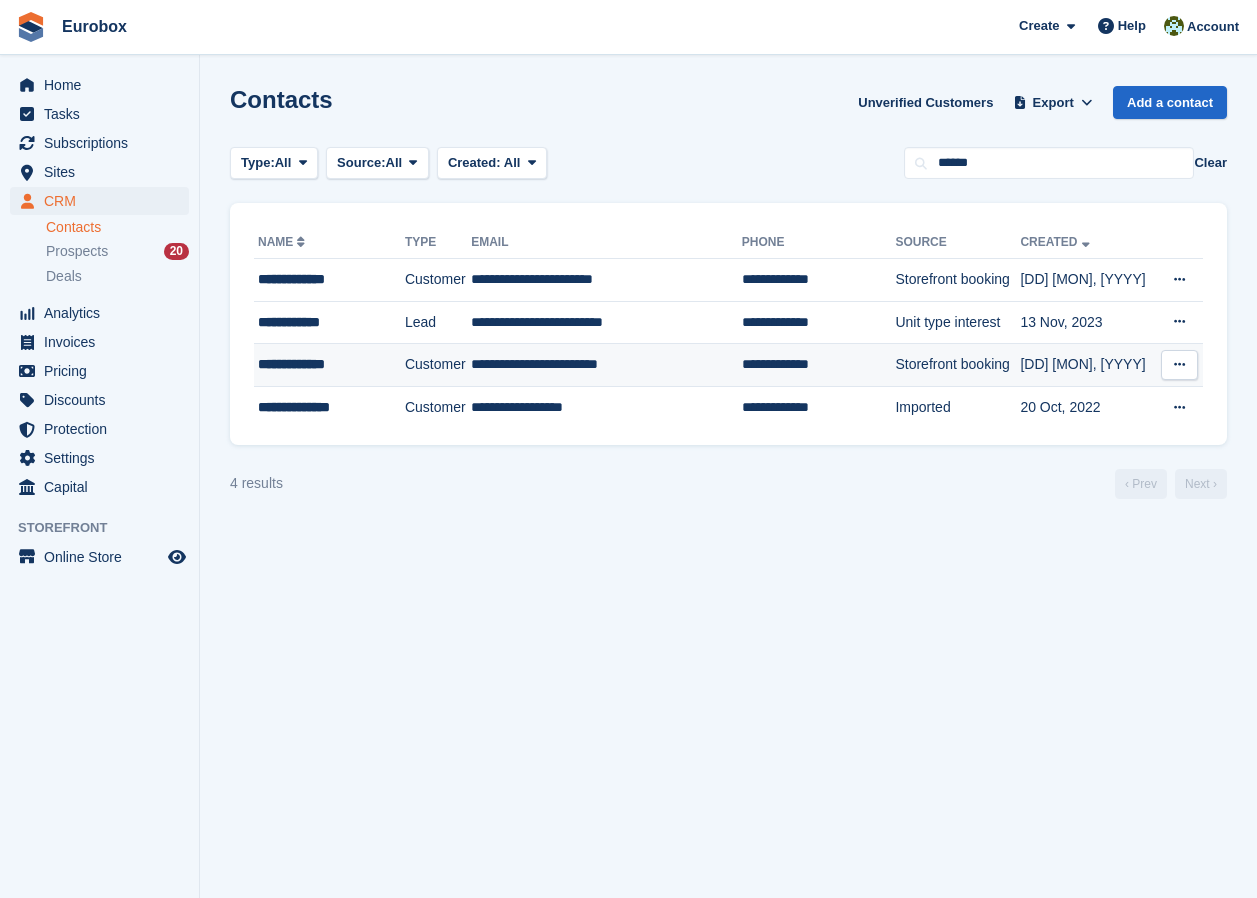 click on "**********" at bounding box center [325, 364] 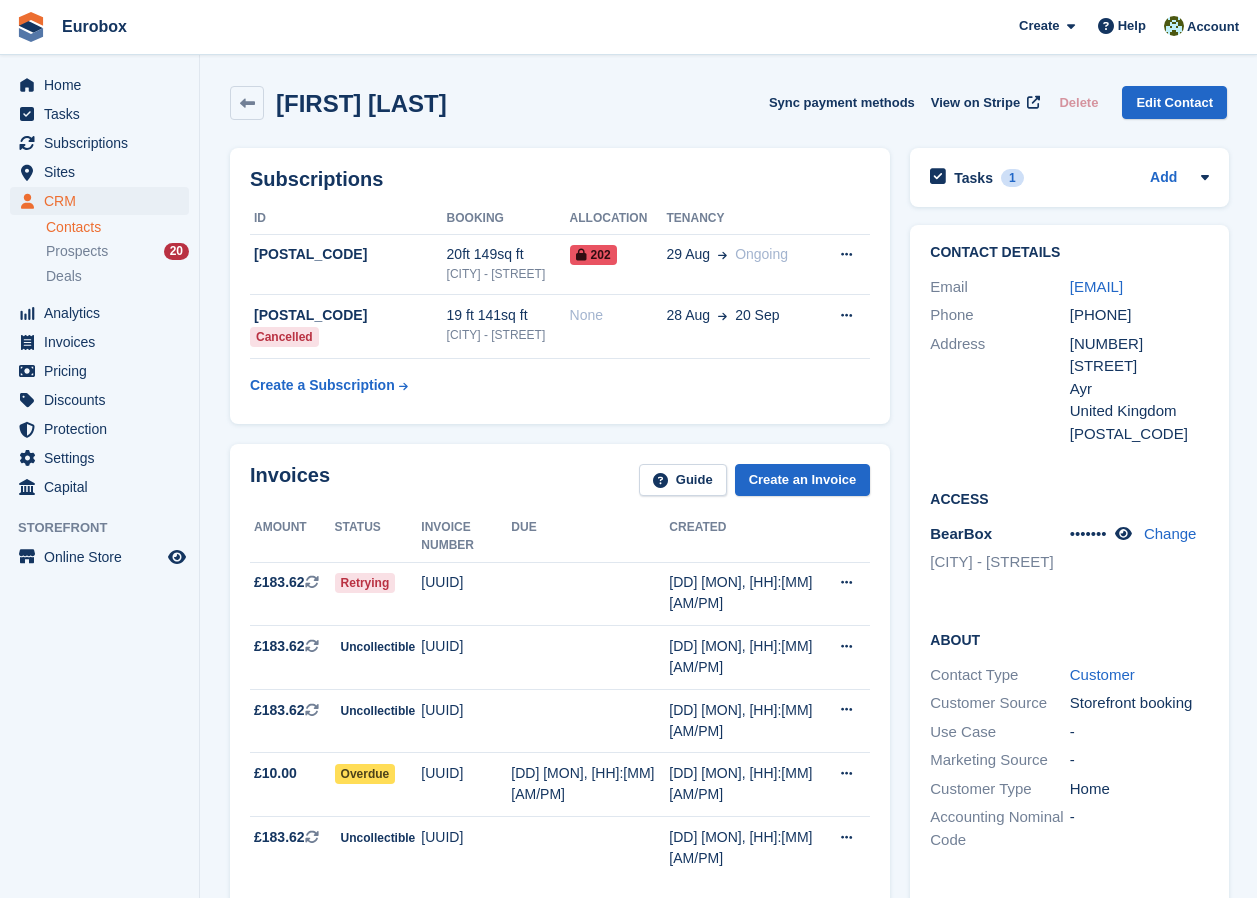 scroll, scrollTop: 0, scrollLeft: 0, axis: both 